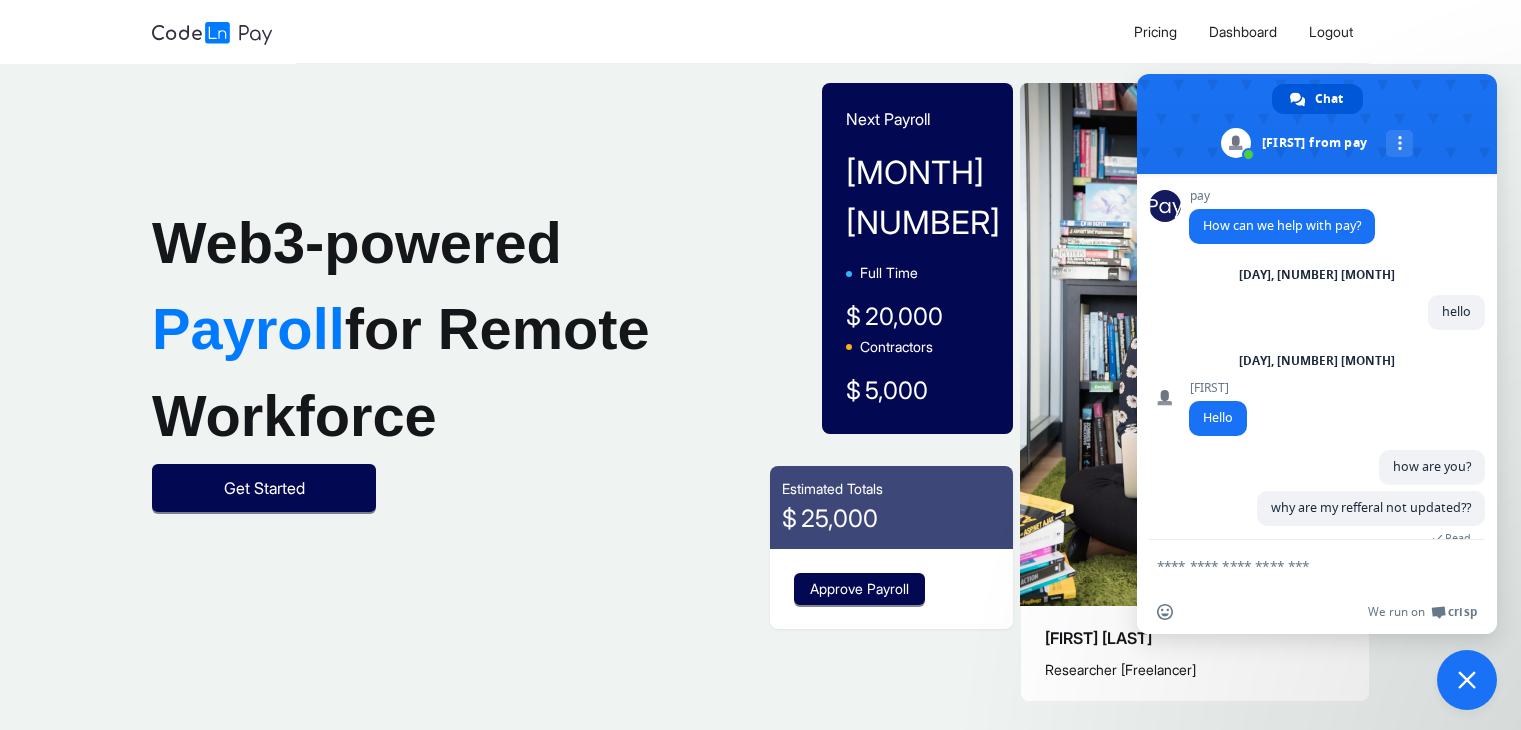 scroll, scrollTop: 0, scrollLeft: 0, axis: both 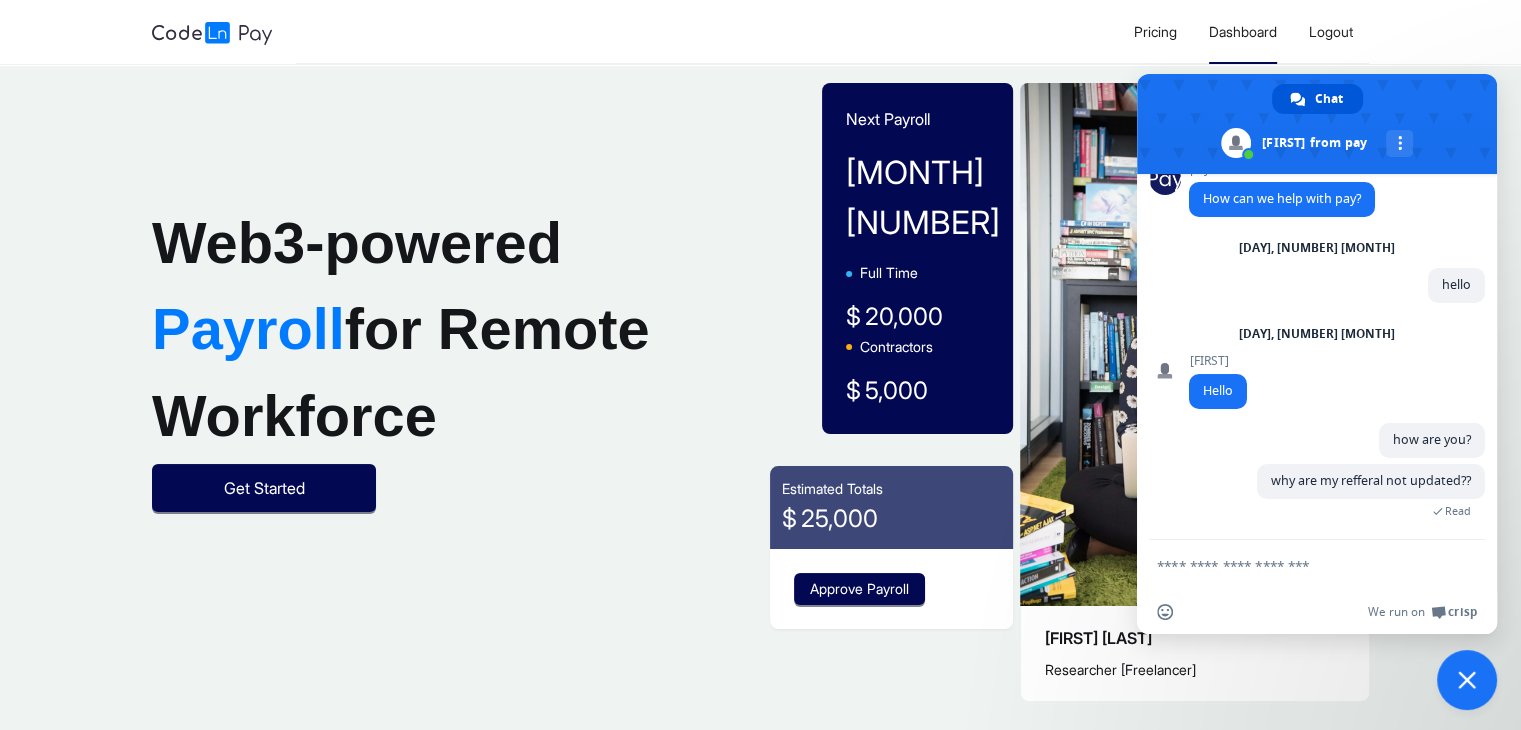 click on "Dashboard" 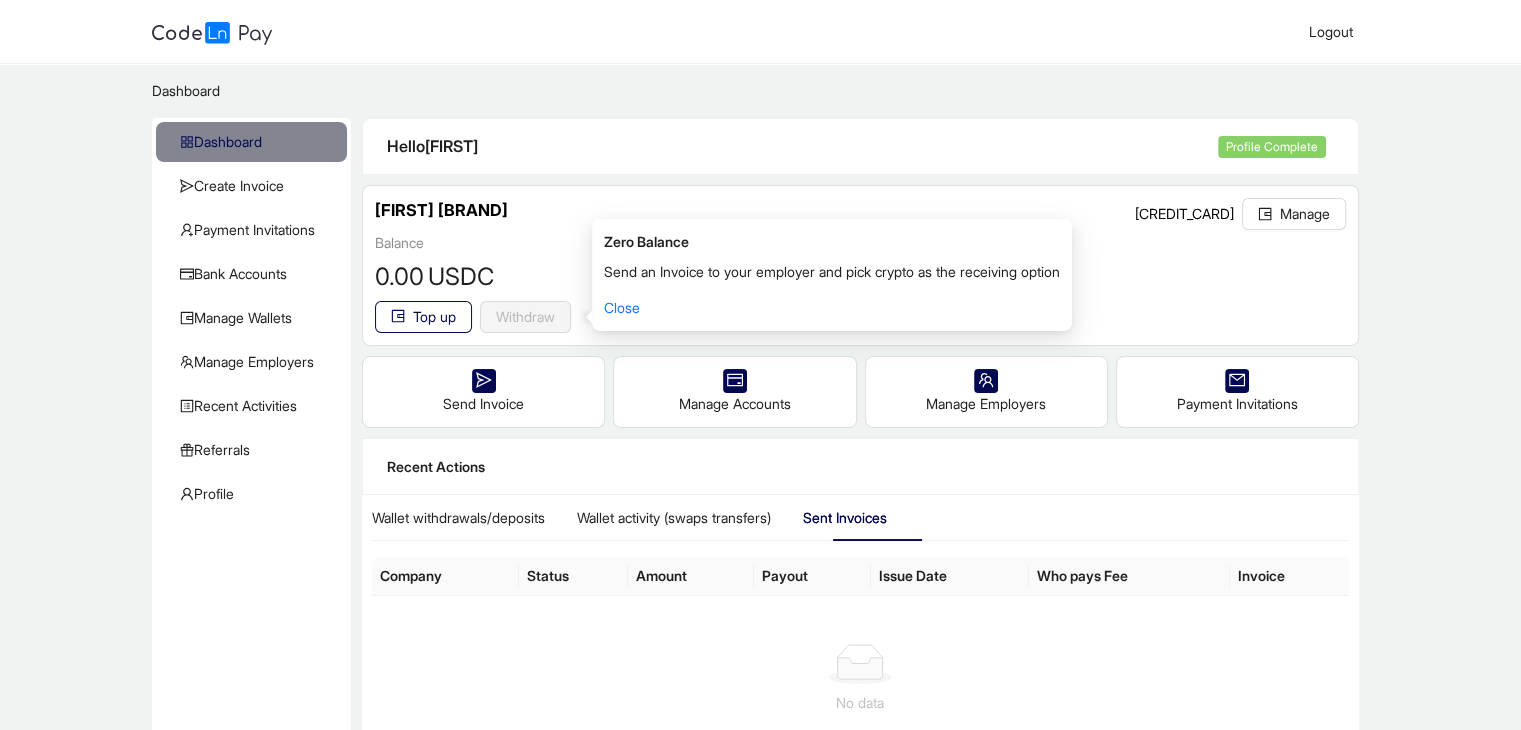 click on "Lena Pay Wallet  GB7X7...LNU42 Manage" at bounding box center [860, 215] 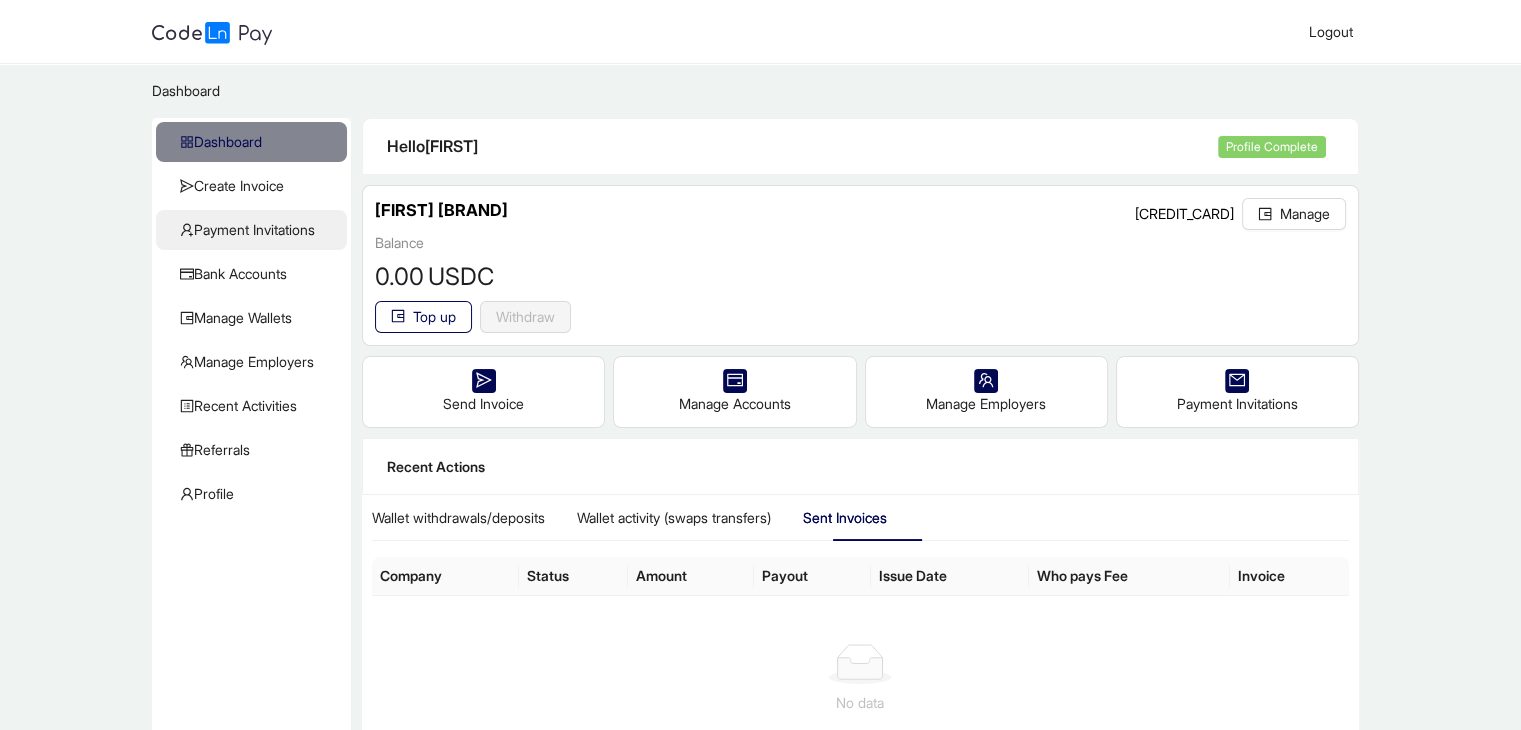 click on "Payment Invitations" 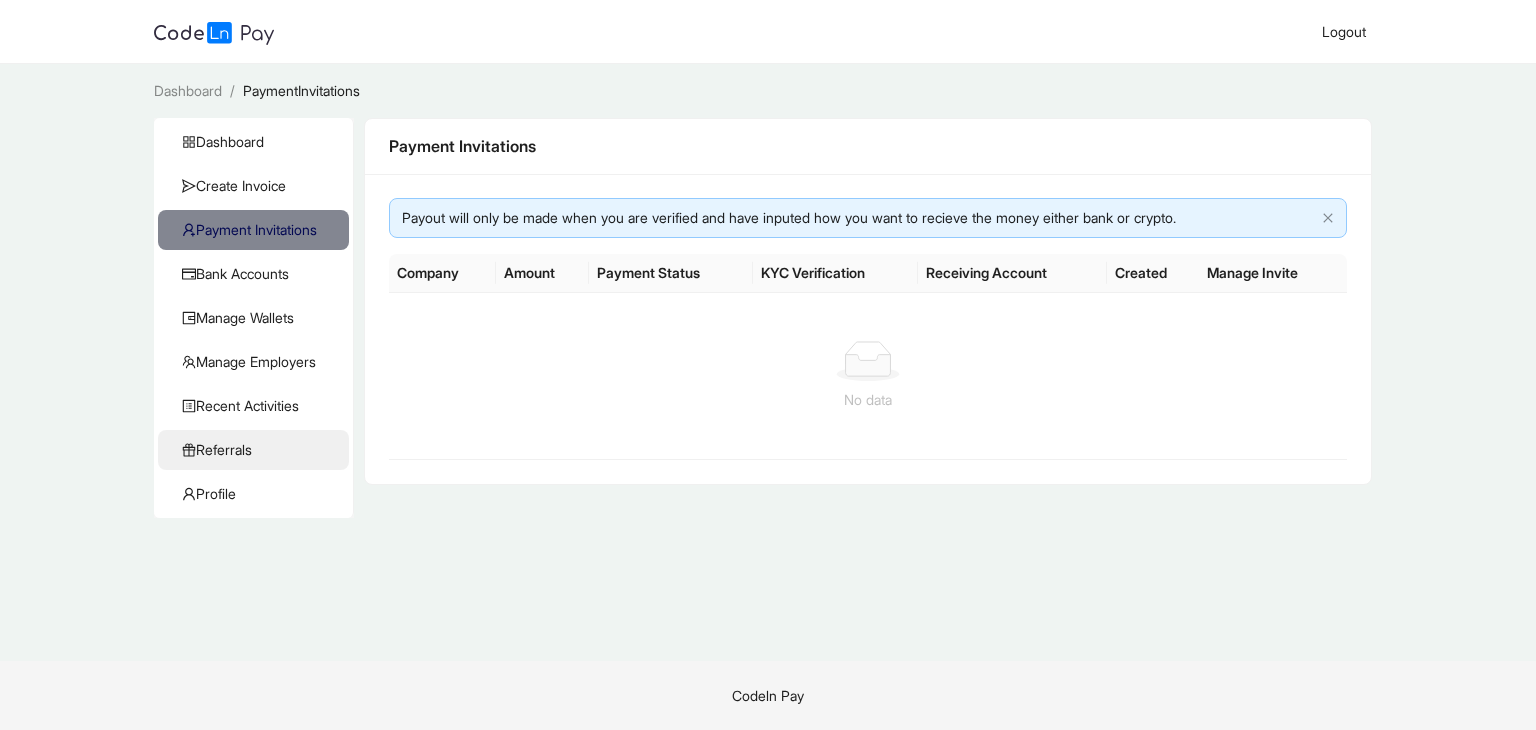 click on "Referrals" 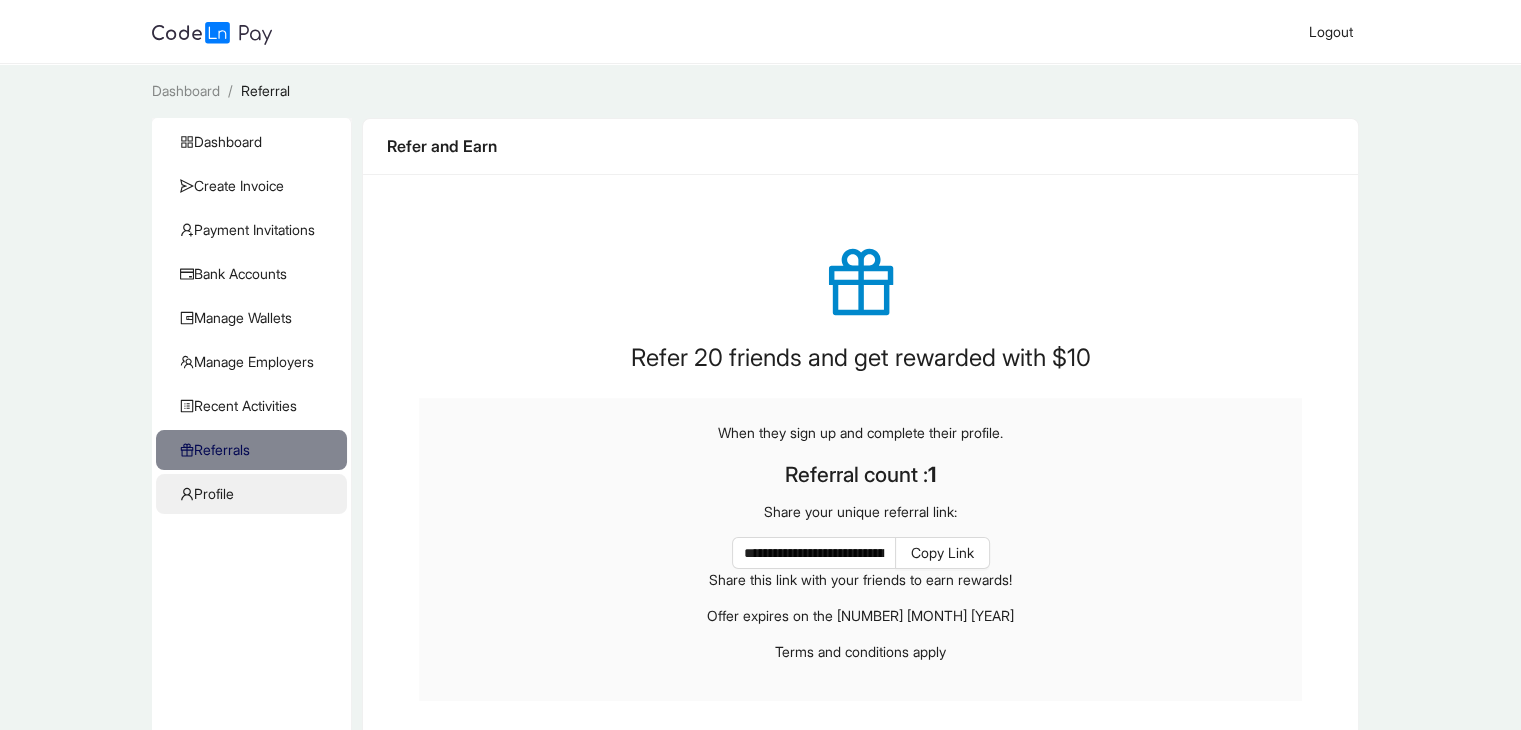 click on "Profile" 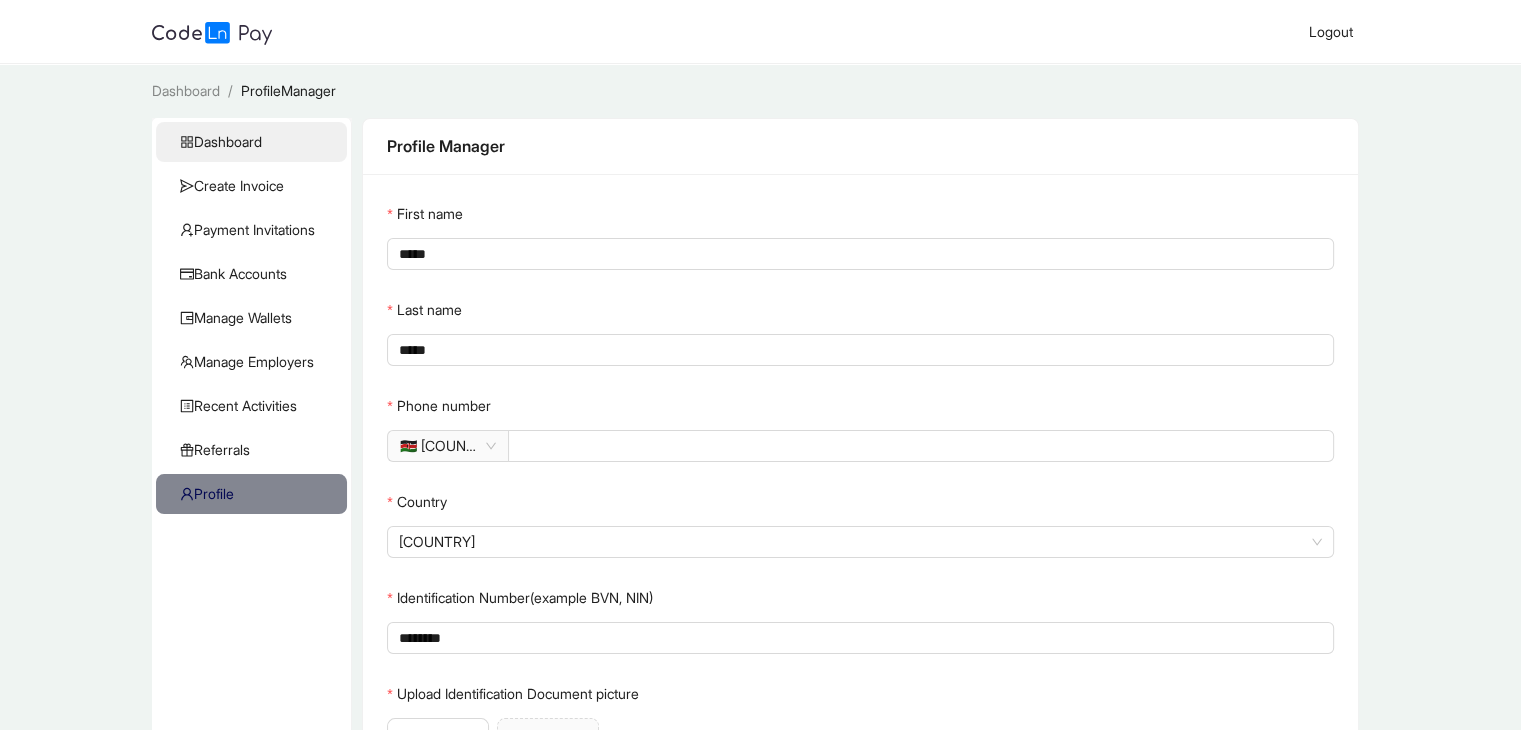 click on "Dashboard" 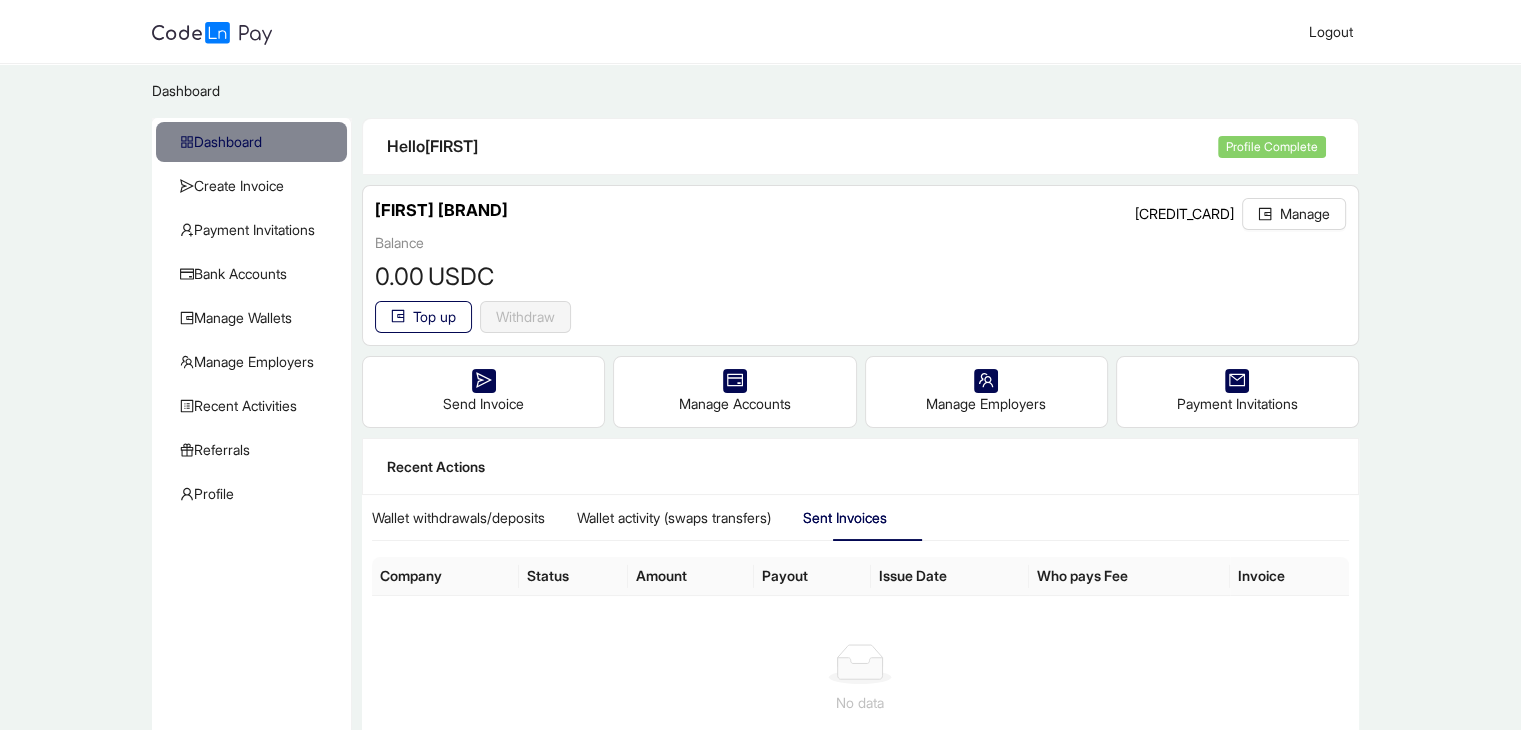 click at bounding box center (212, 33) 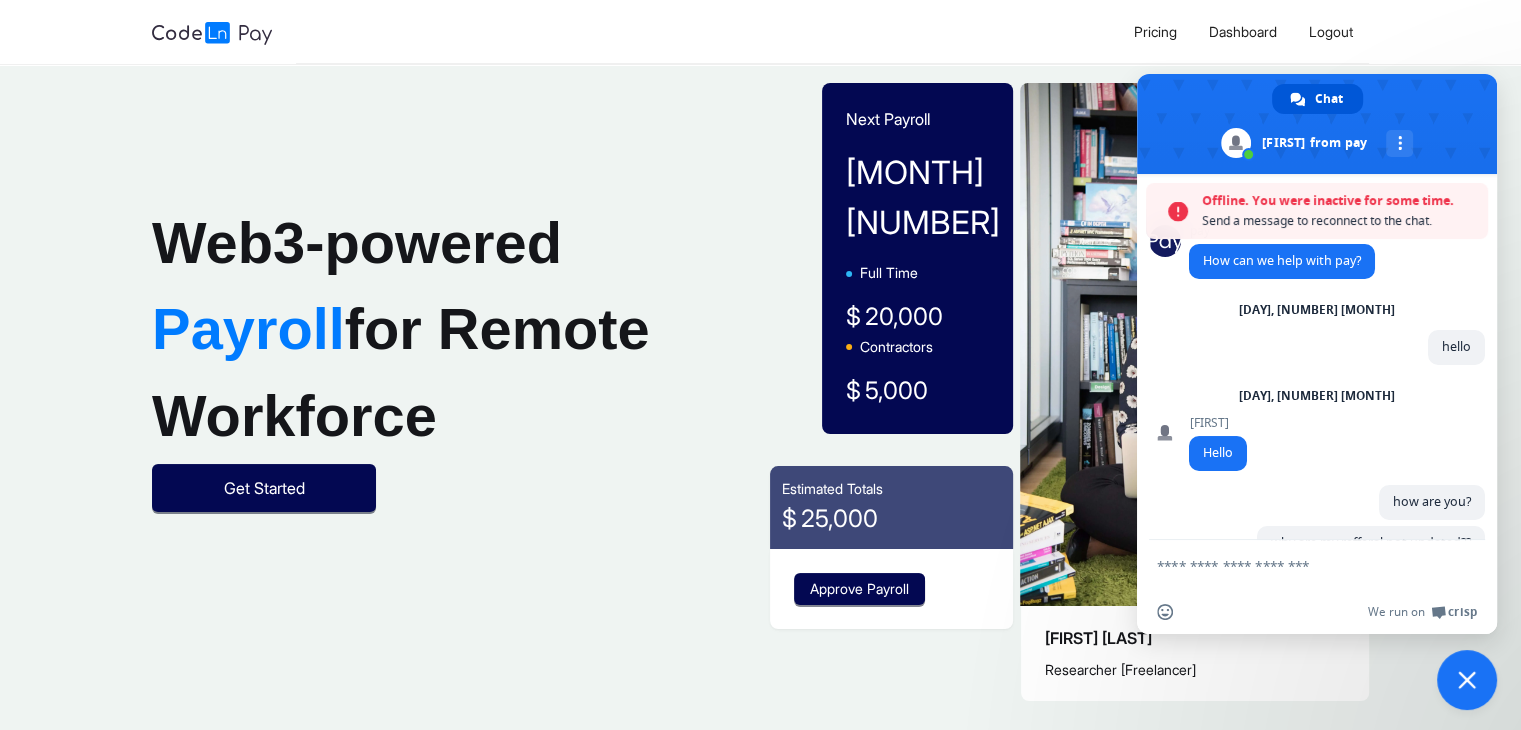 click at bounding box center [1297, 565] 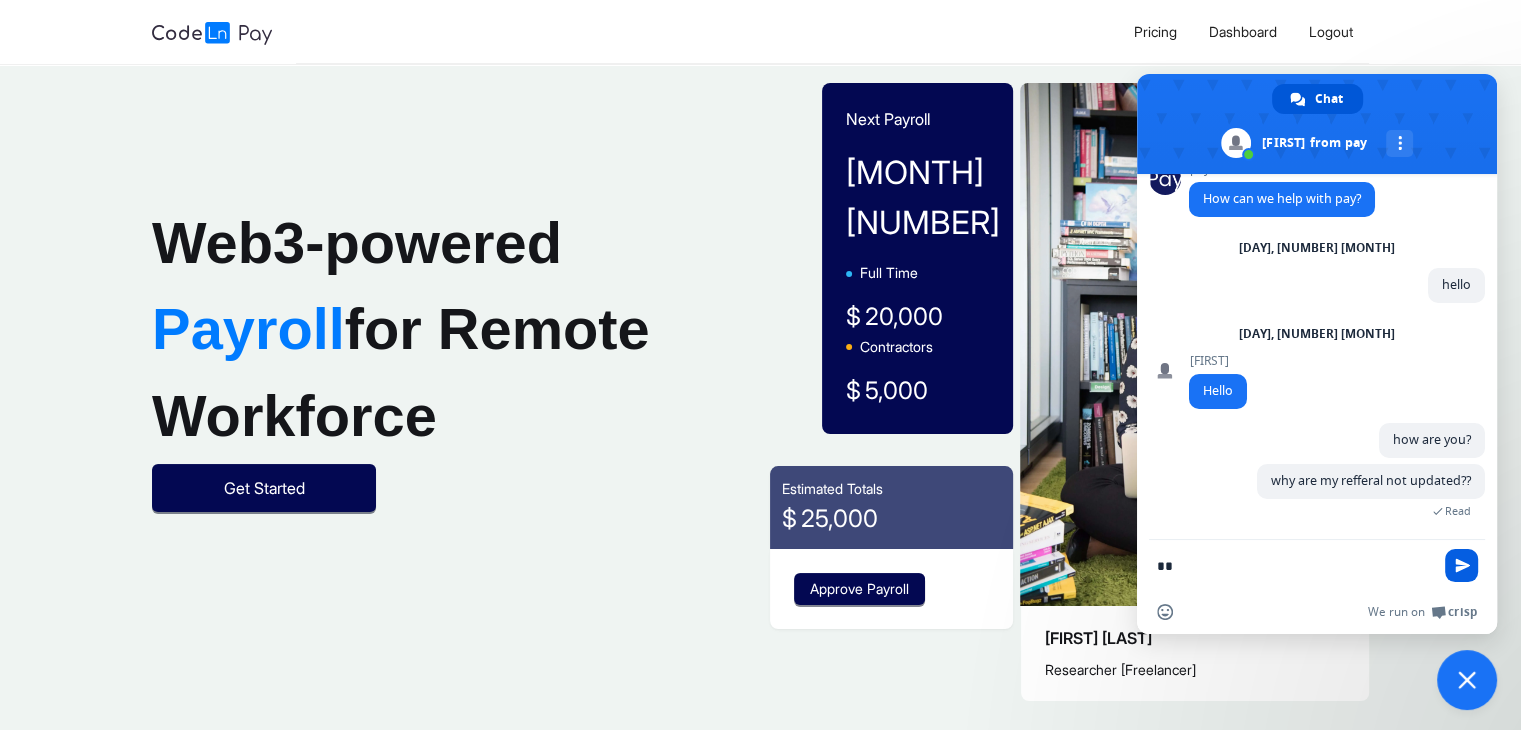 type on "**" 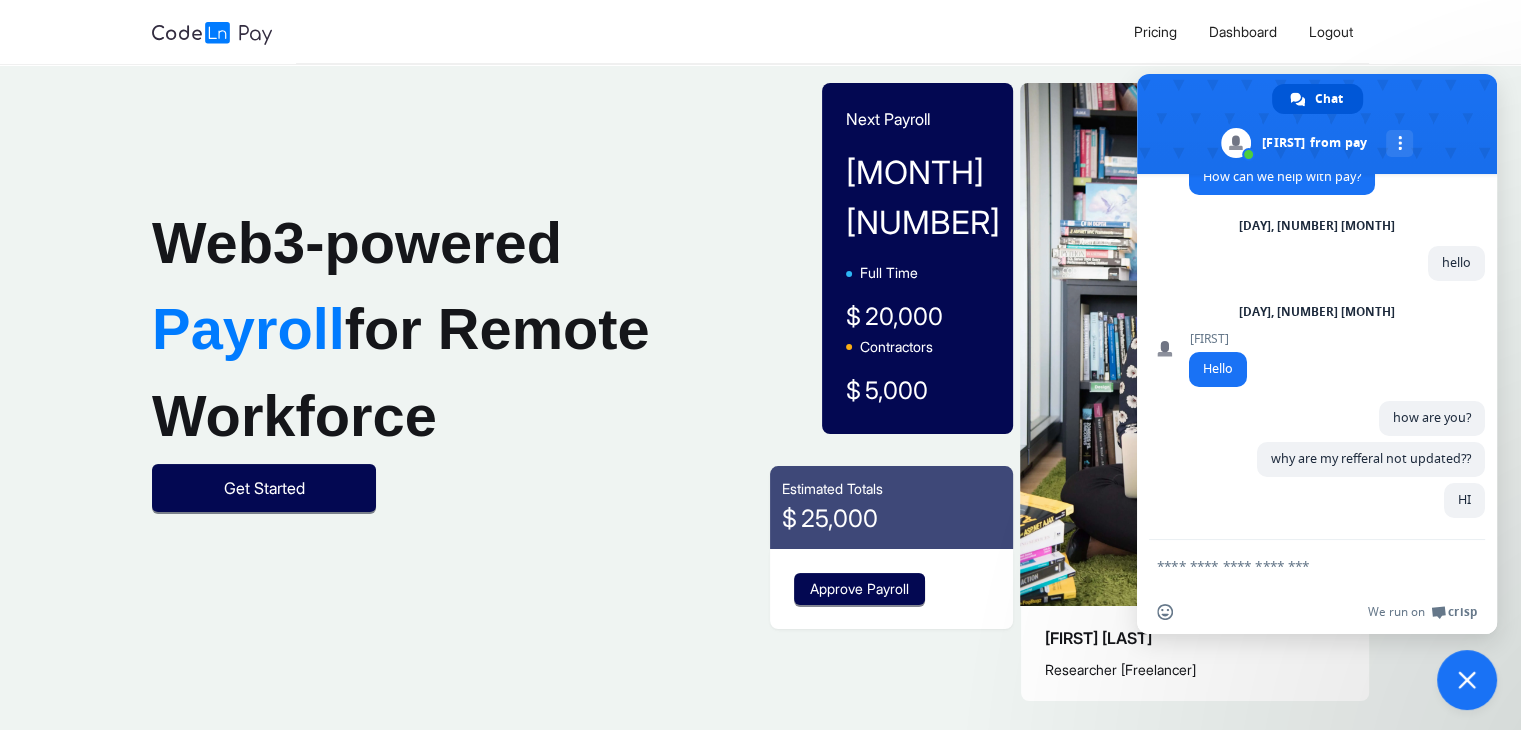 scroll, scrollTop: 52, scrollLeft: 0, axis: vertical 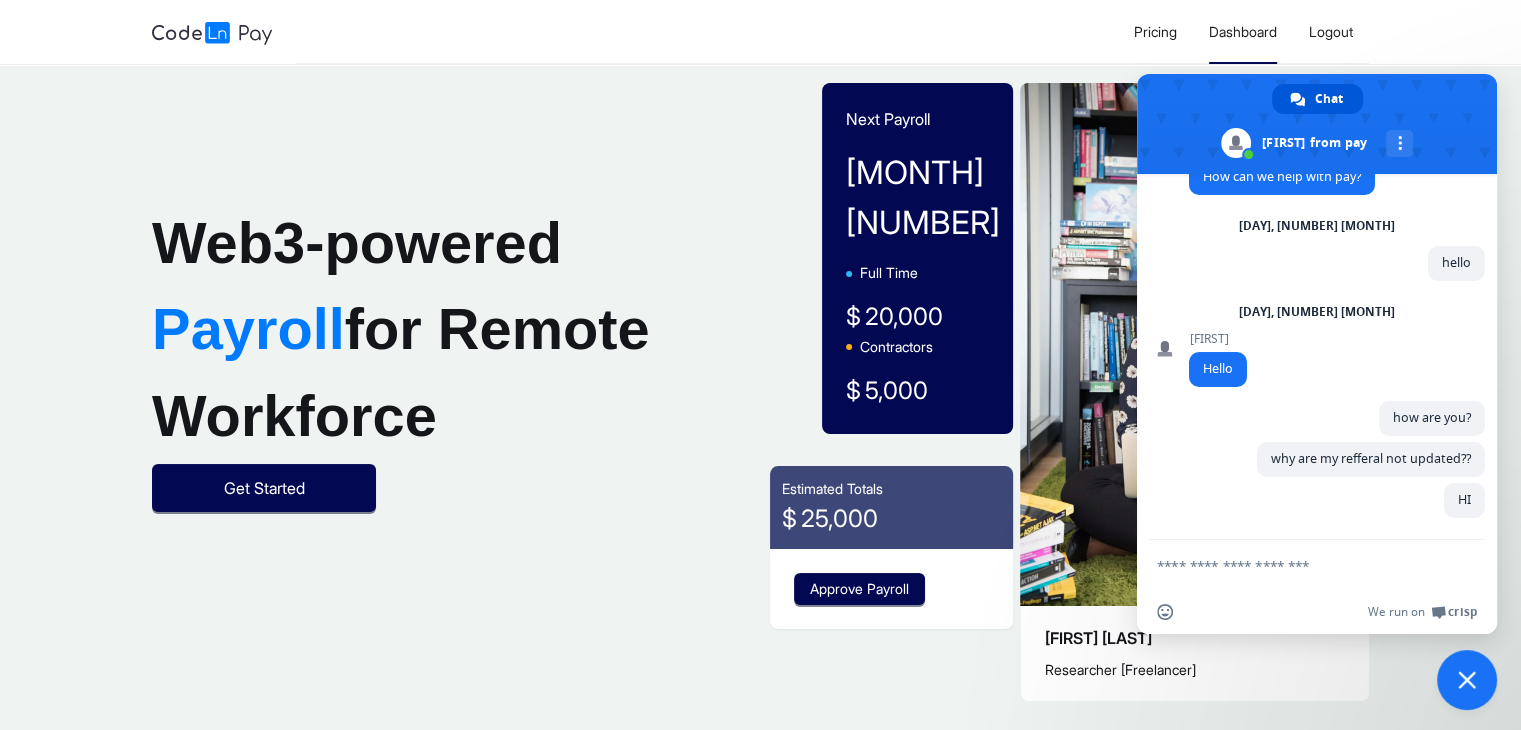 click on "Dashboard" 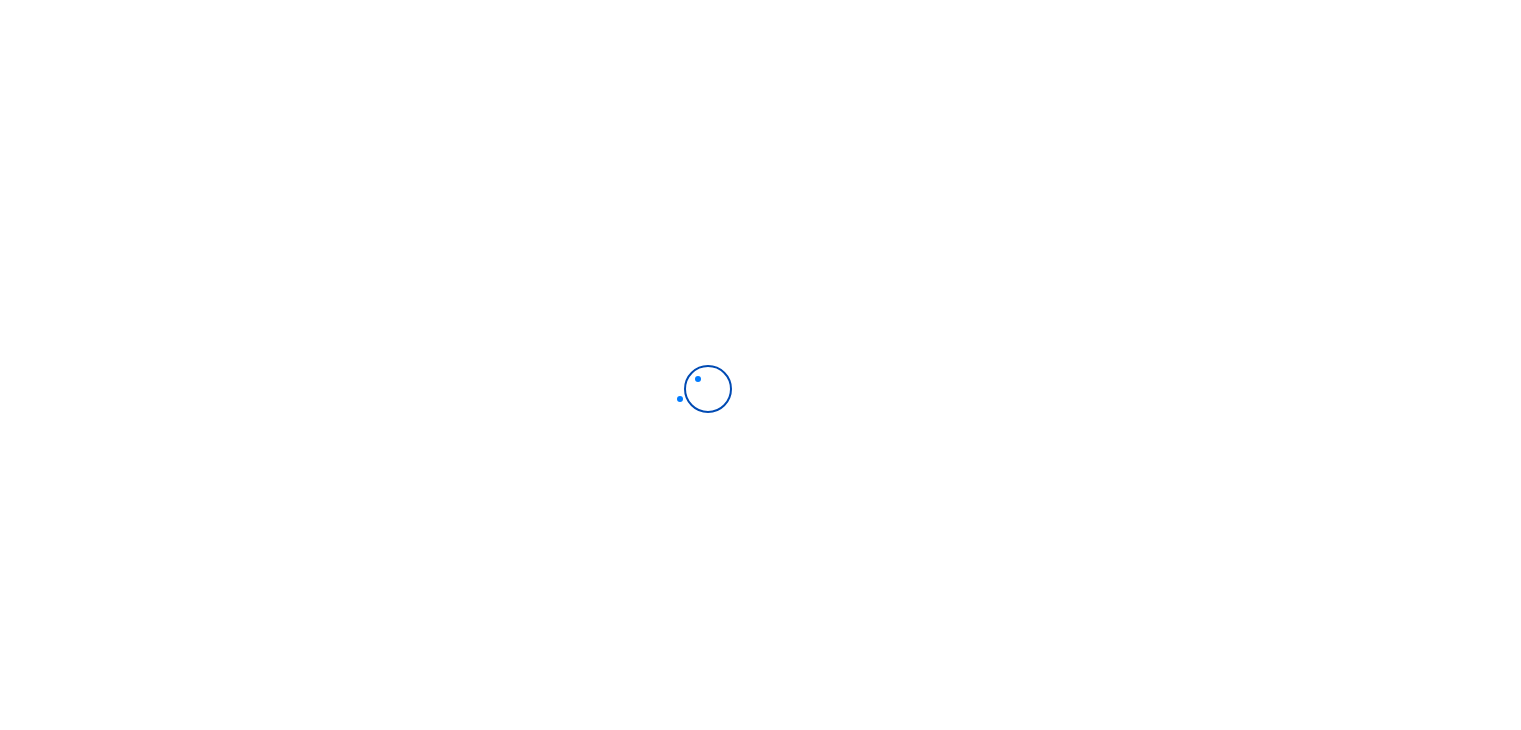 scroll, scrollTop: 0, scrollLeft: 0, axis: both 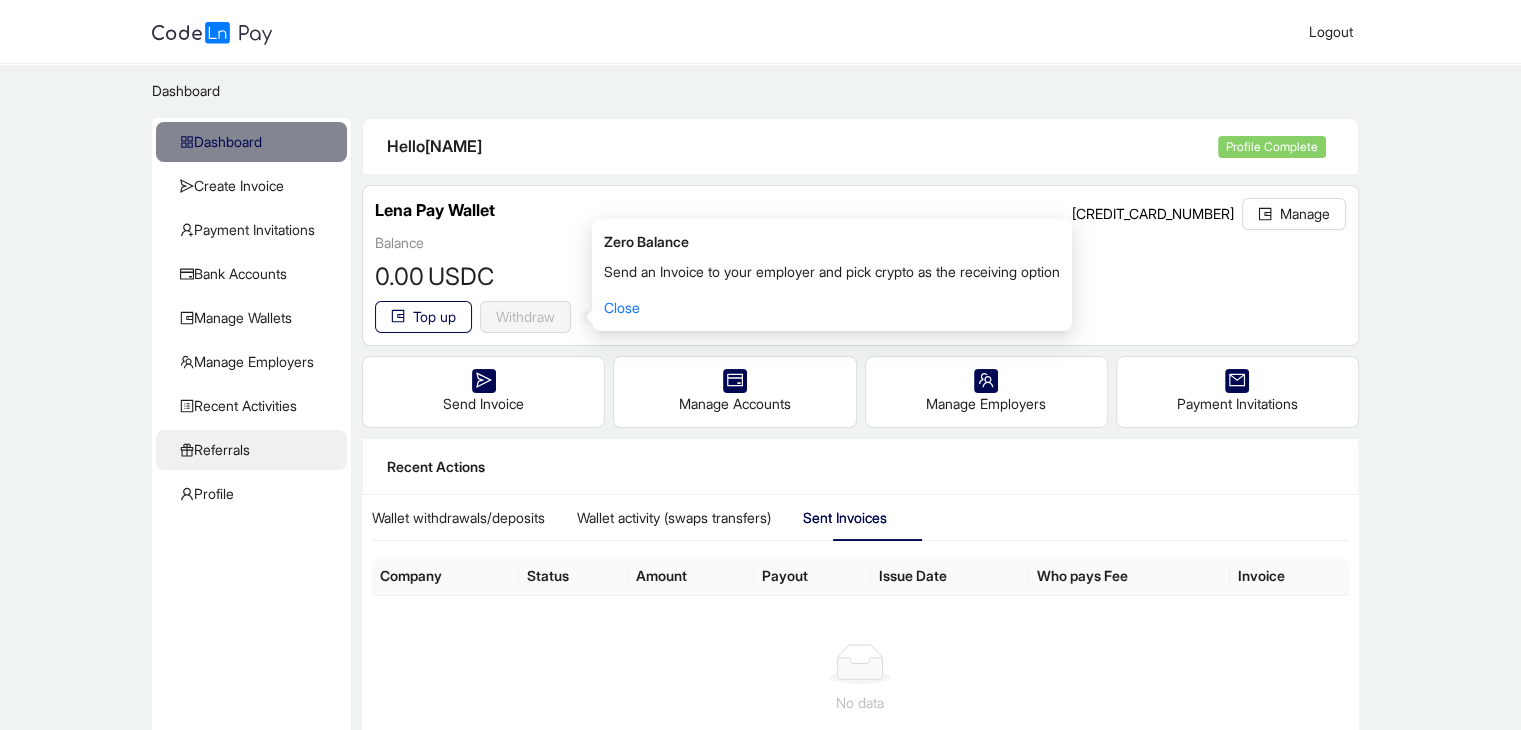 click on "Referrals" 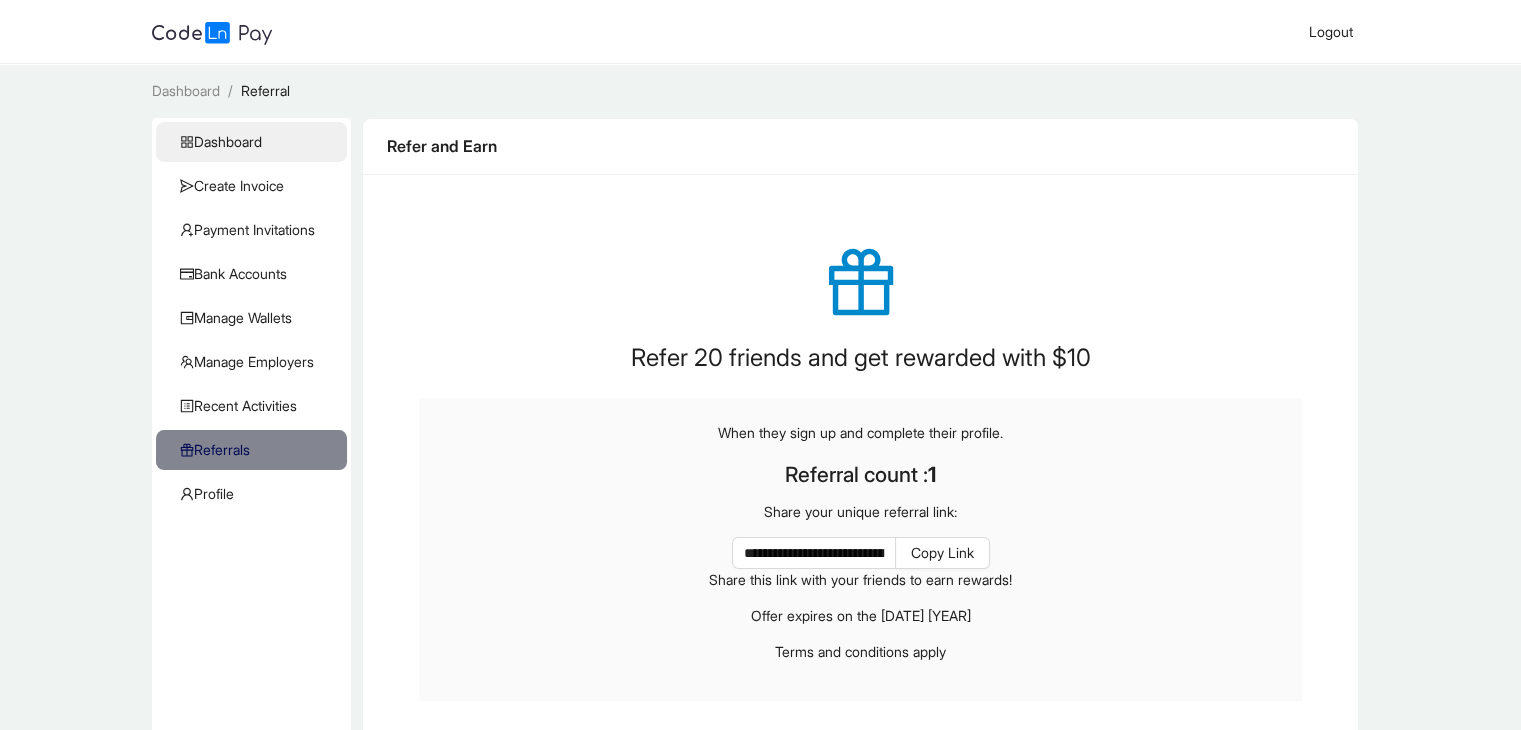 click on "Dashboard" 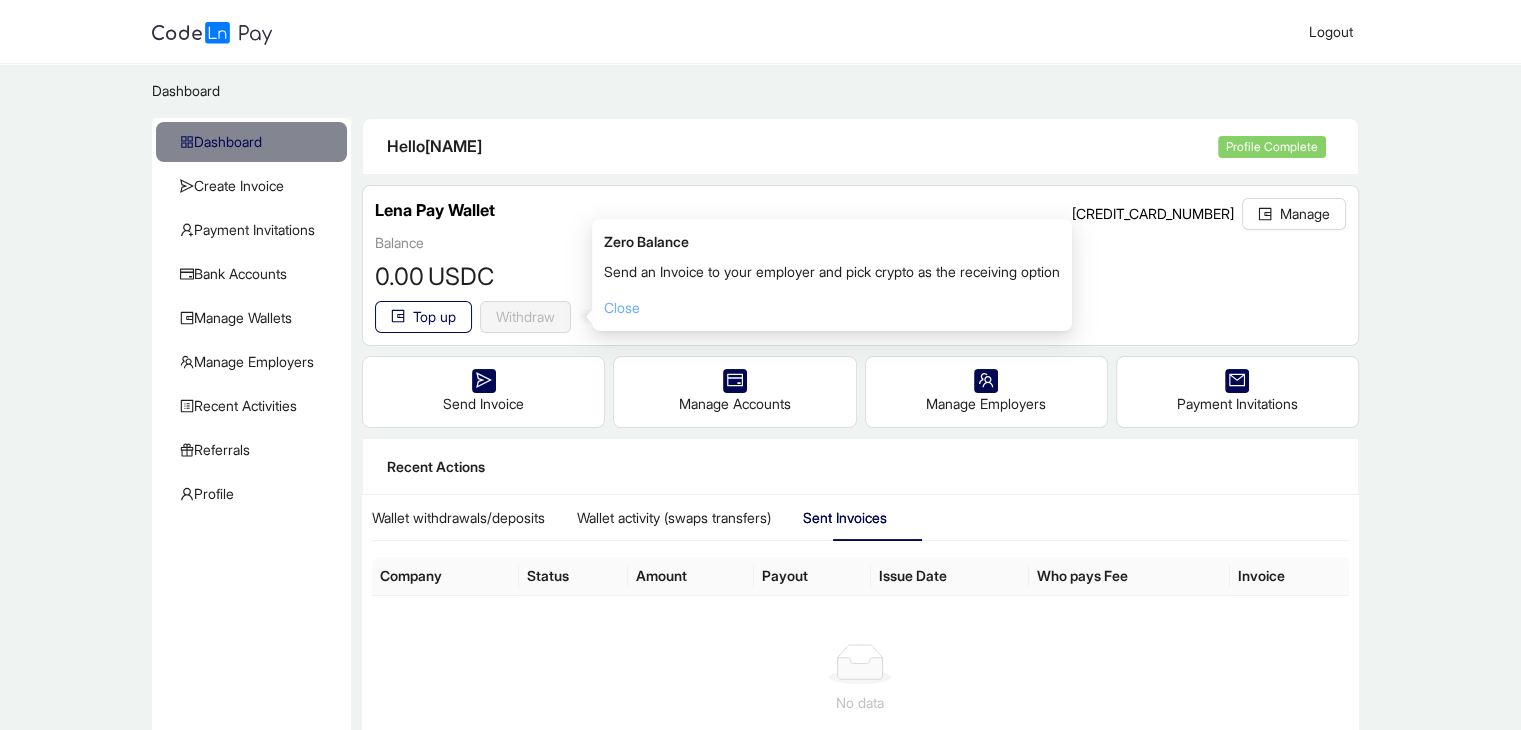 click on "Close" 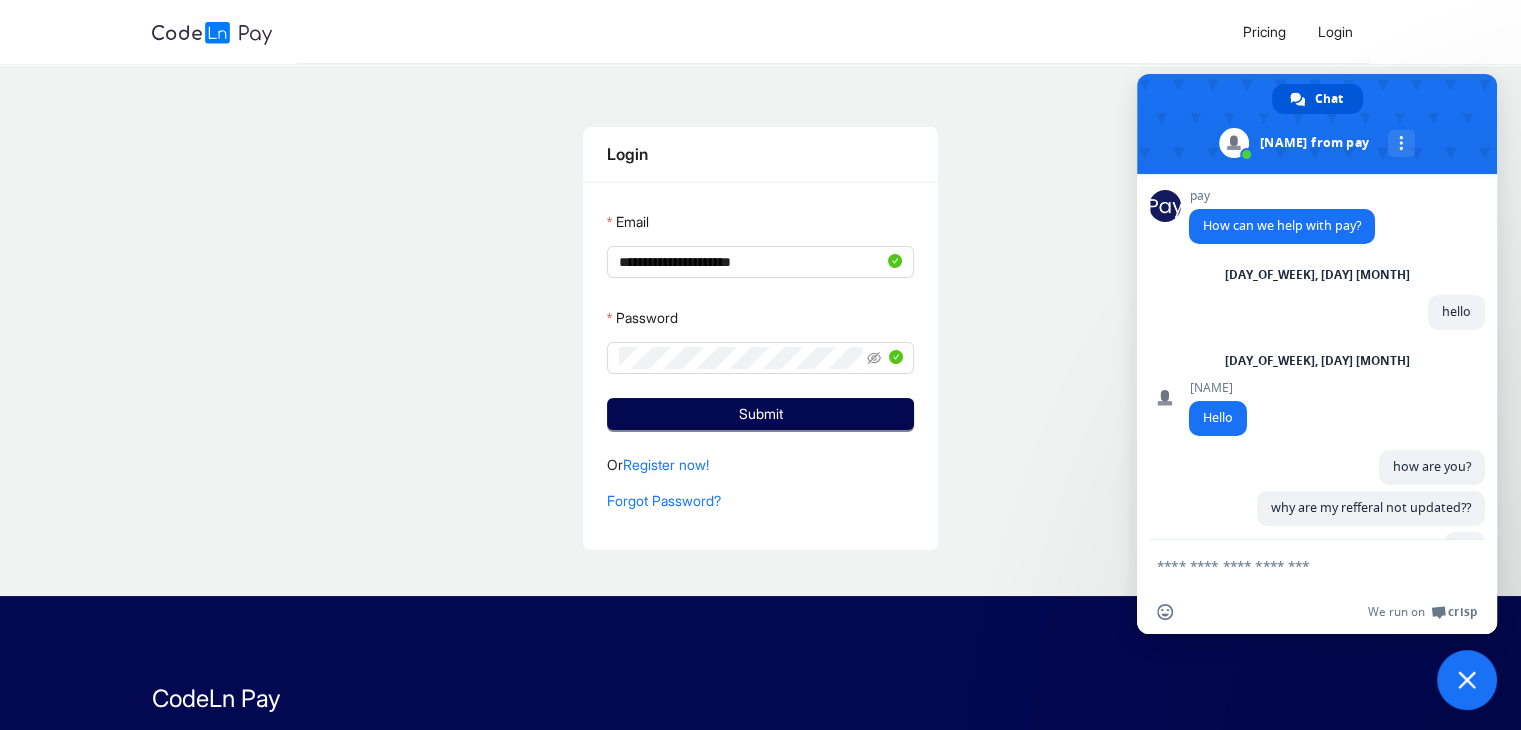 click on "**********" at bounding box center (760, 338) 